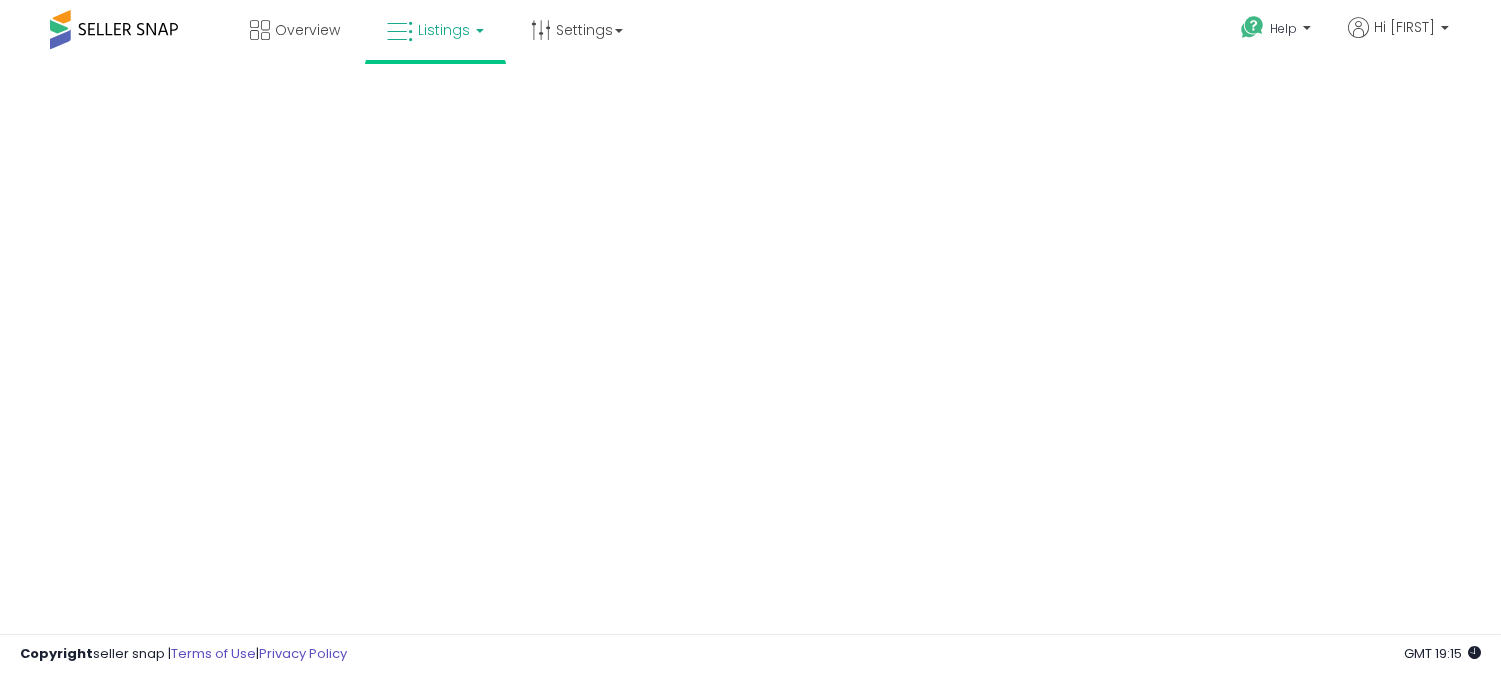 scroll, scrollTop: 0, scrollLeft: 0, axis: both 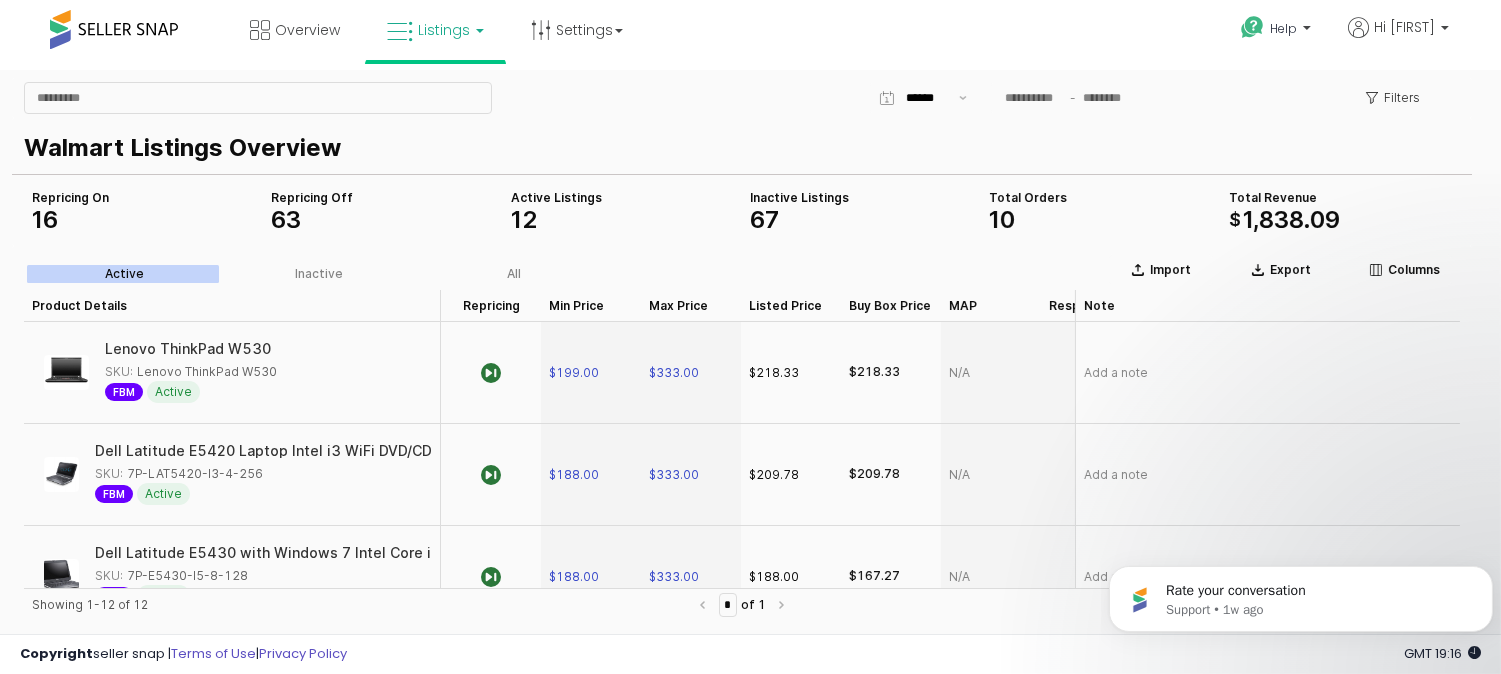 click on "Listings" at bounding box center [444, 30] 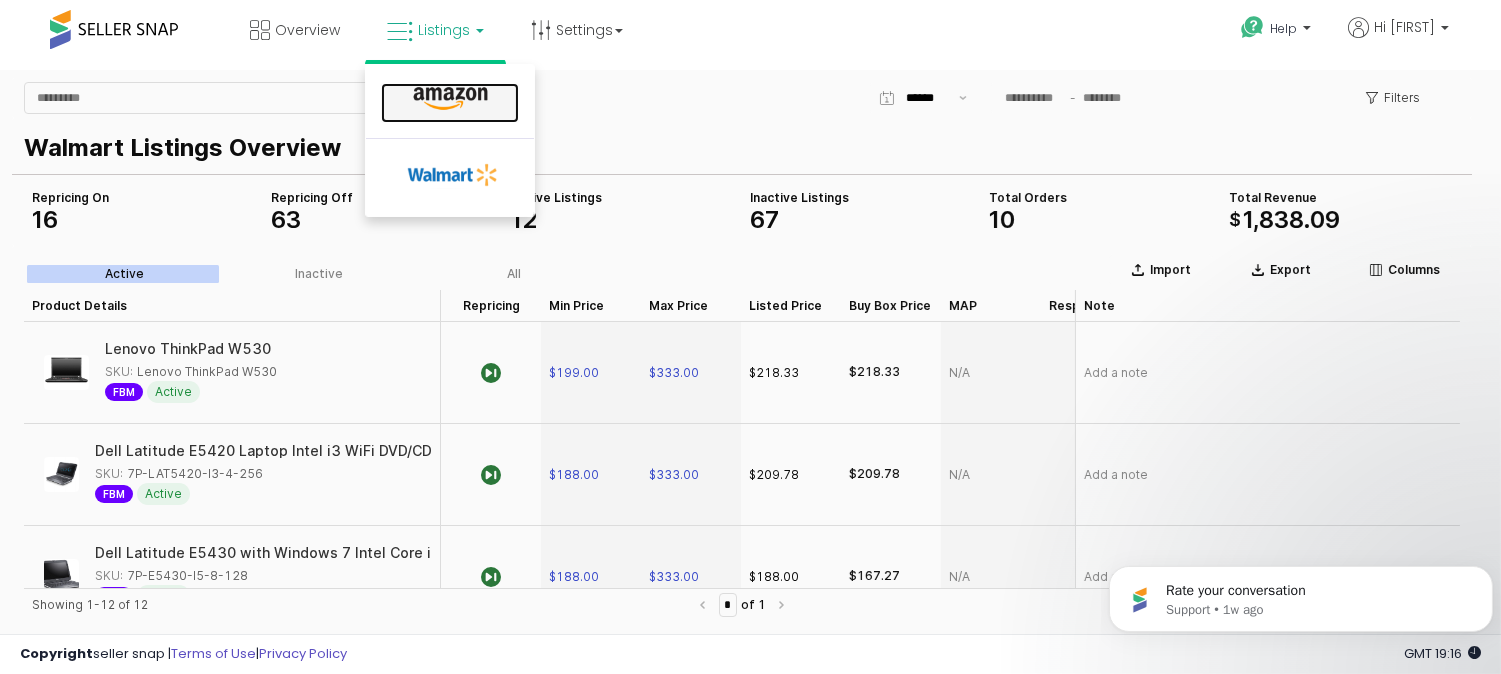 drag, startPoint x: 447, startPoint y: 93, endPoint x: 448, endPoint y: 27, distance: 66.007576 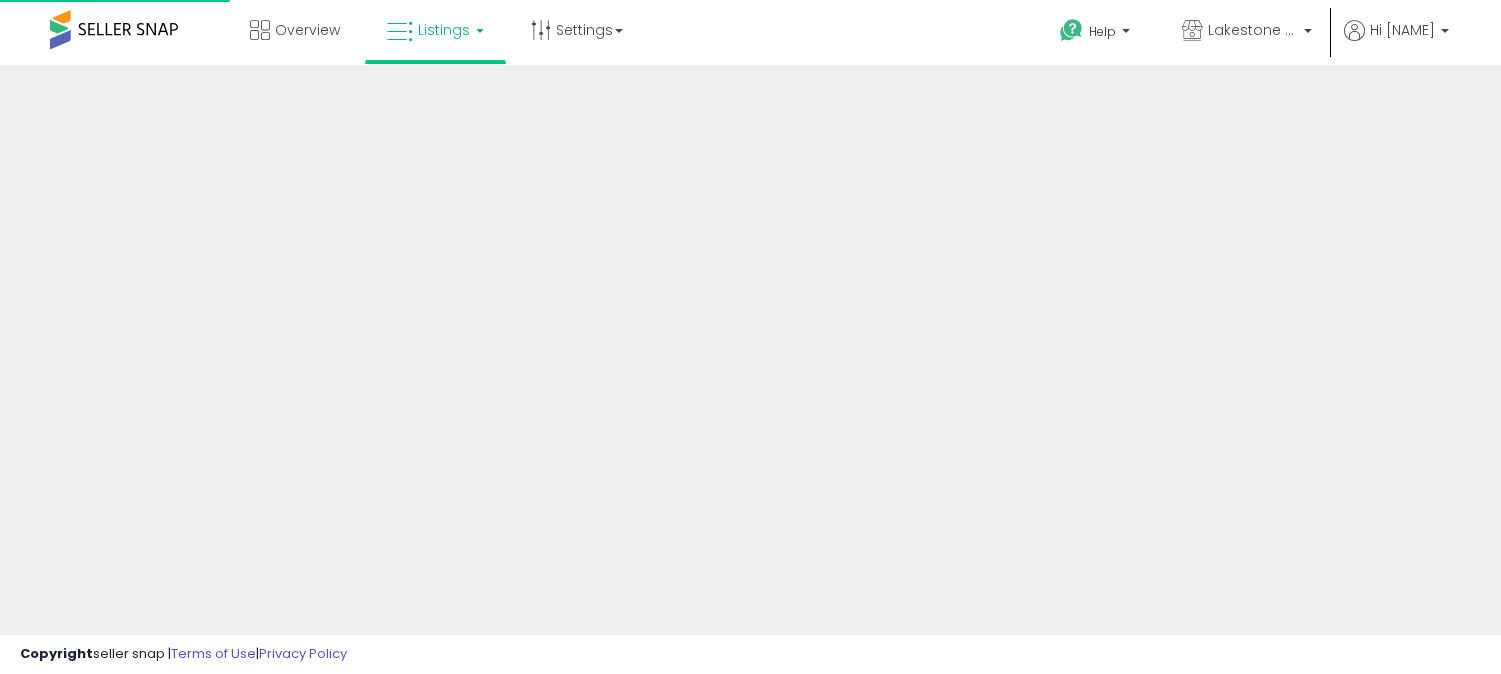 scroll, scrollTop: 0, scrollLeft: 0, axis: both 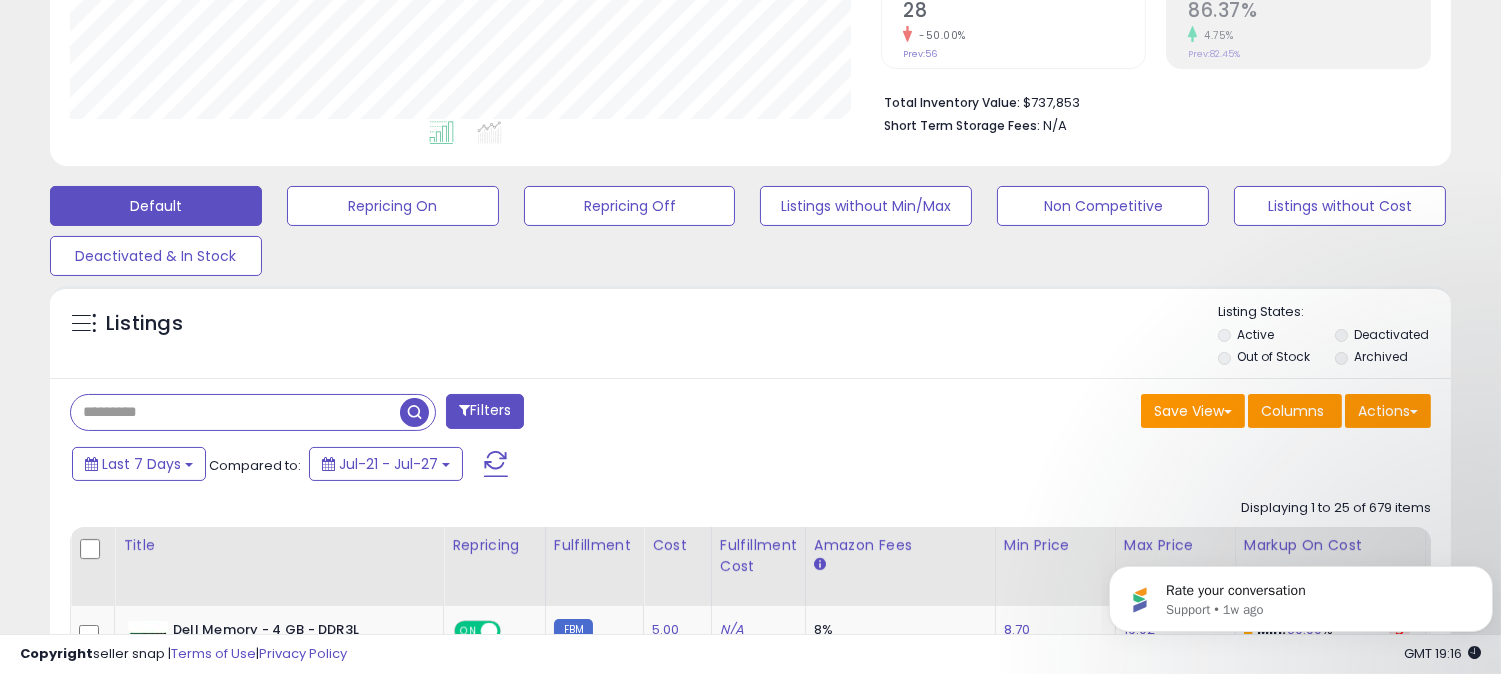 paste on "**********" 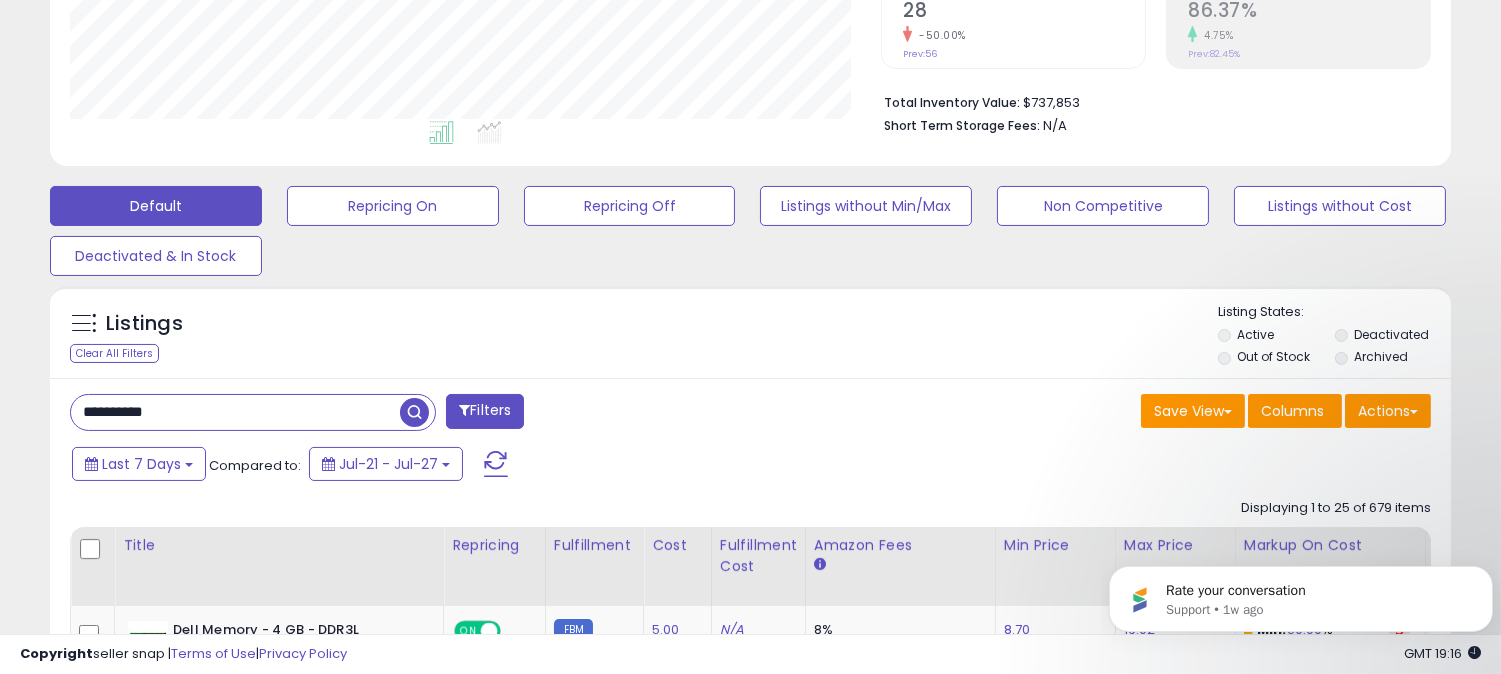 type on "**********" 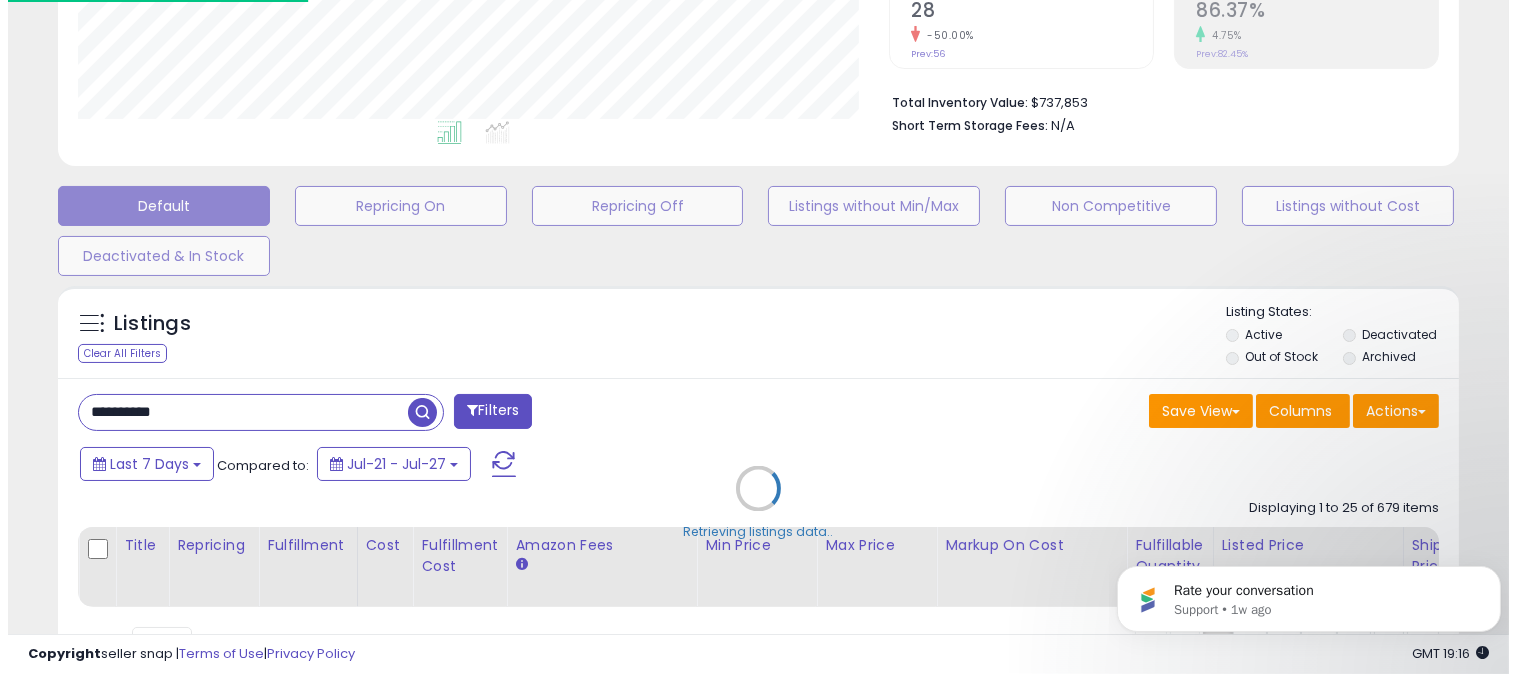 scroll, scrollTop: 999590, scrollLeft: 999178, axis: both 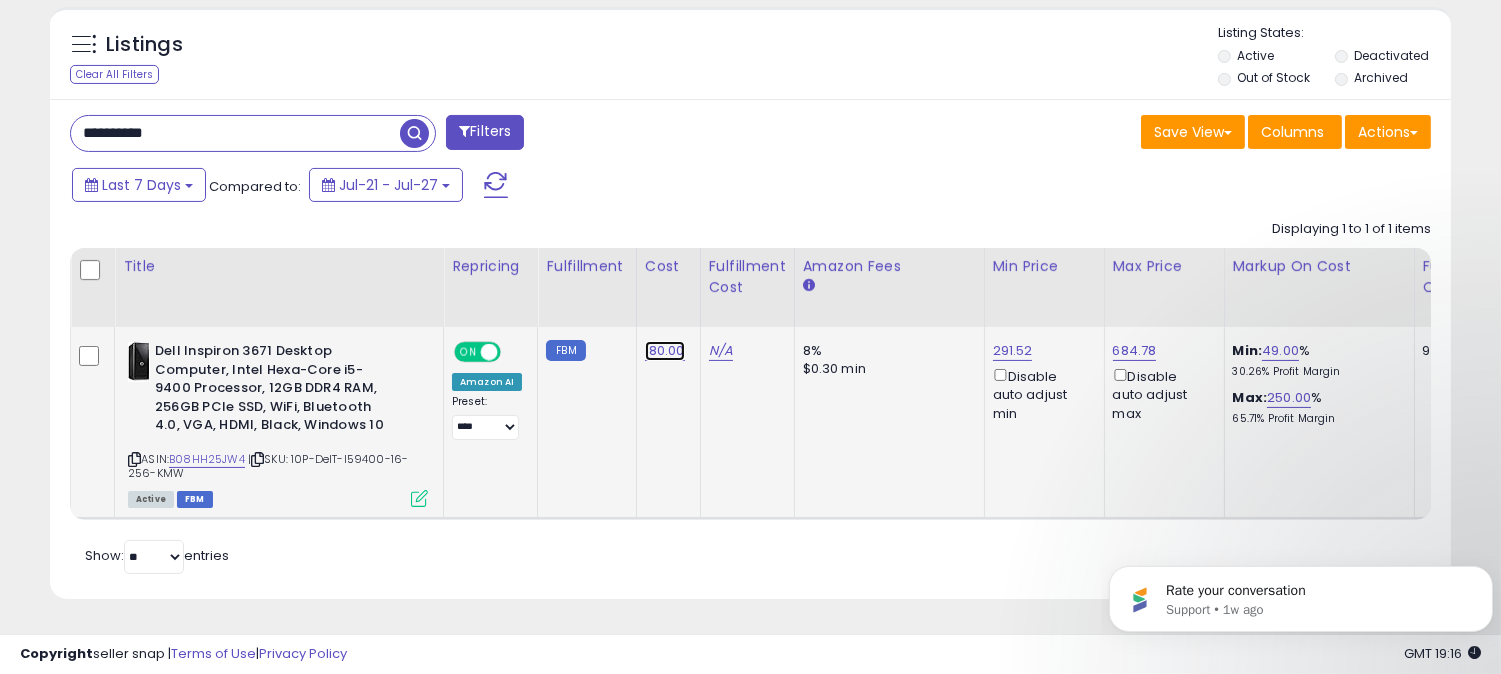 click on "180.00" at bounding box center (665, 351) 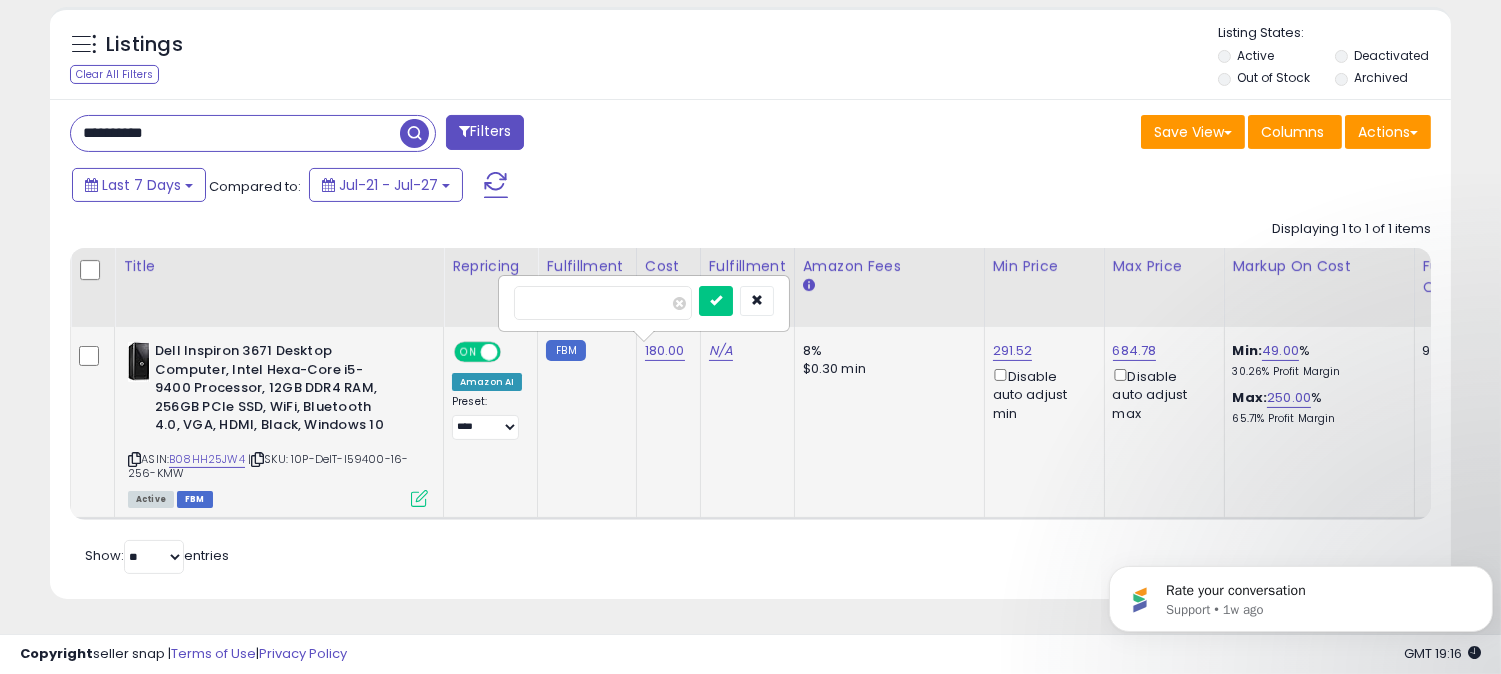 click on "******" at bounding box center [603, 303] 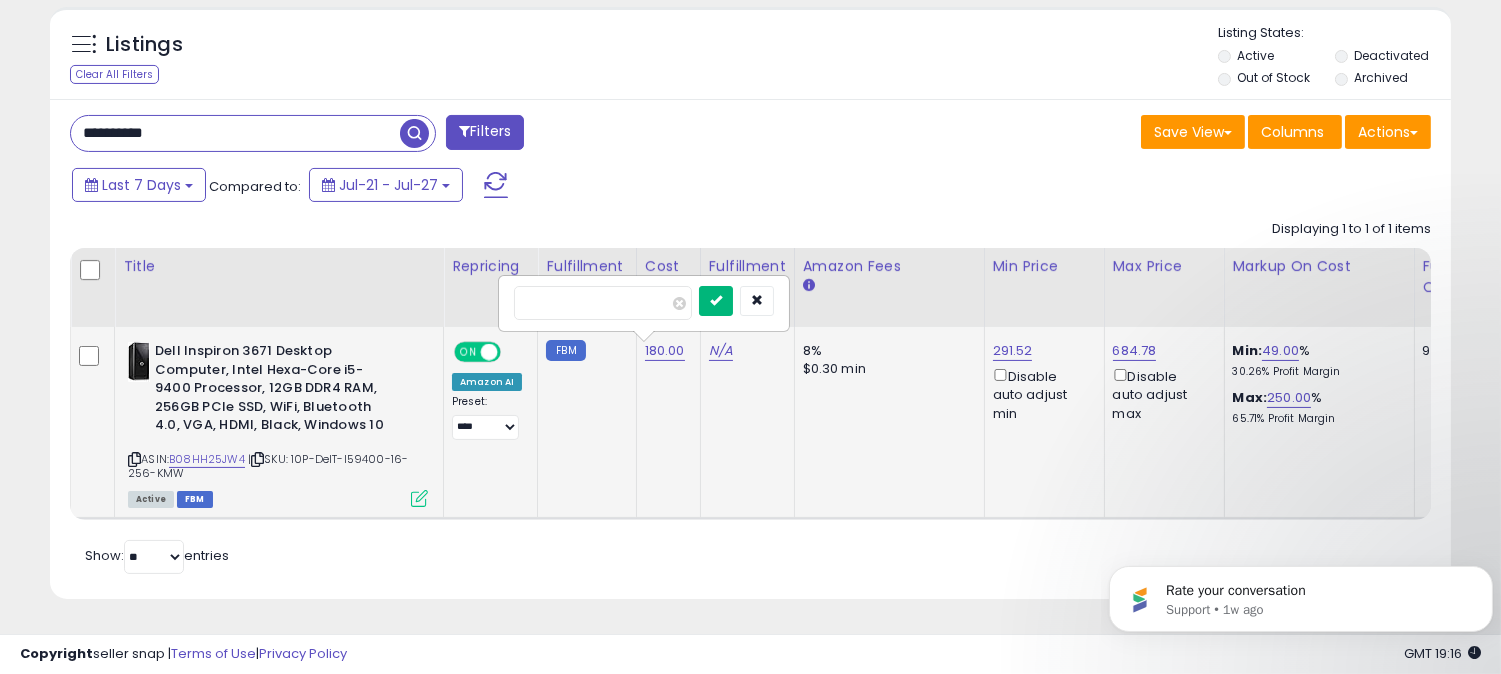 type on "***" 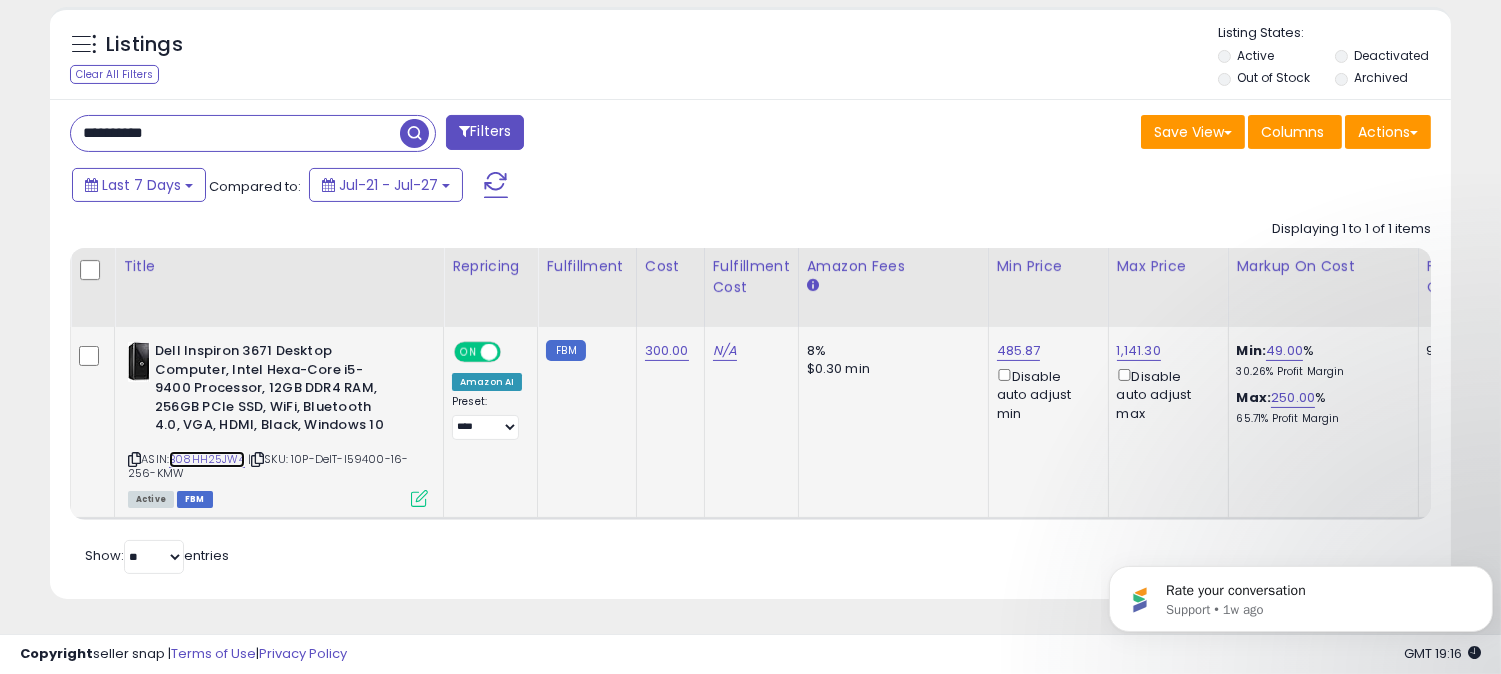 click on "B08HH25JW4" at bounding box center (207, 459) 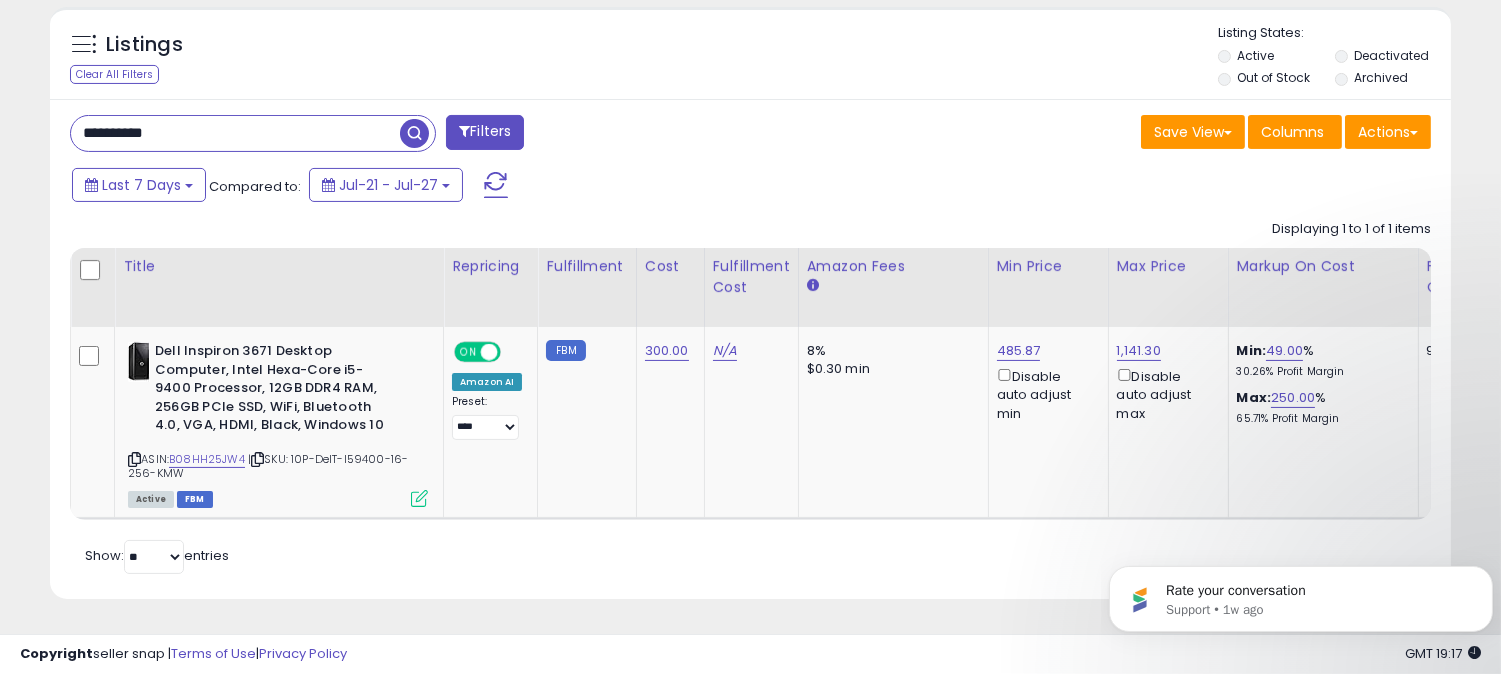 click on "**********" at bounding box center [235, 133] 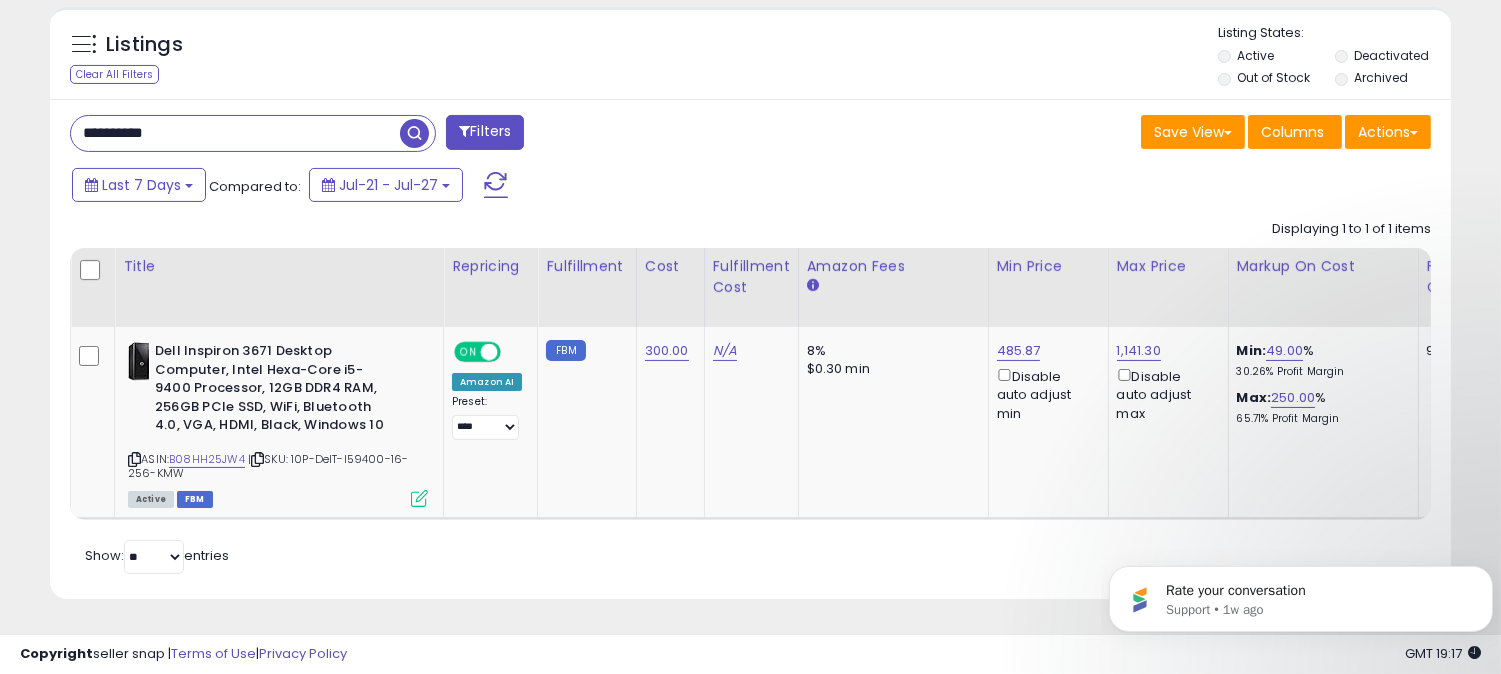 paste 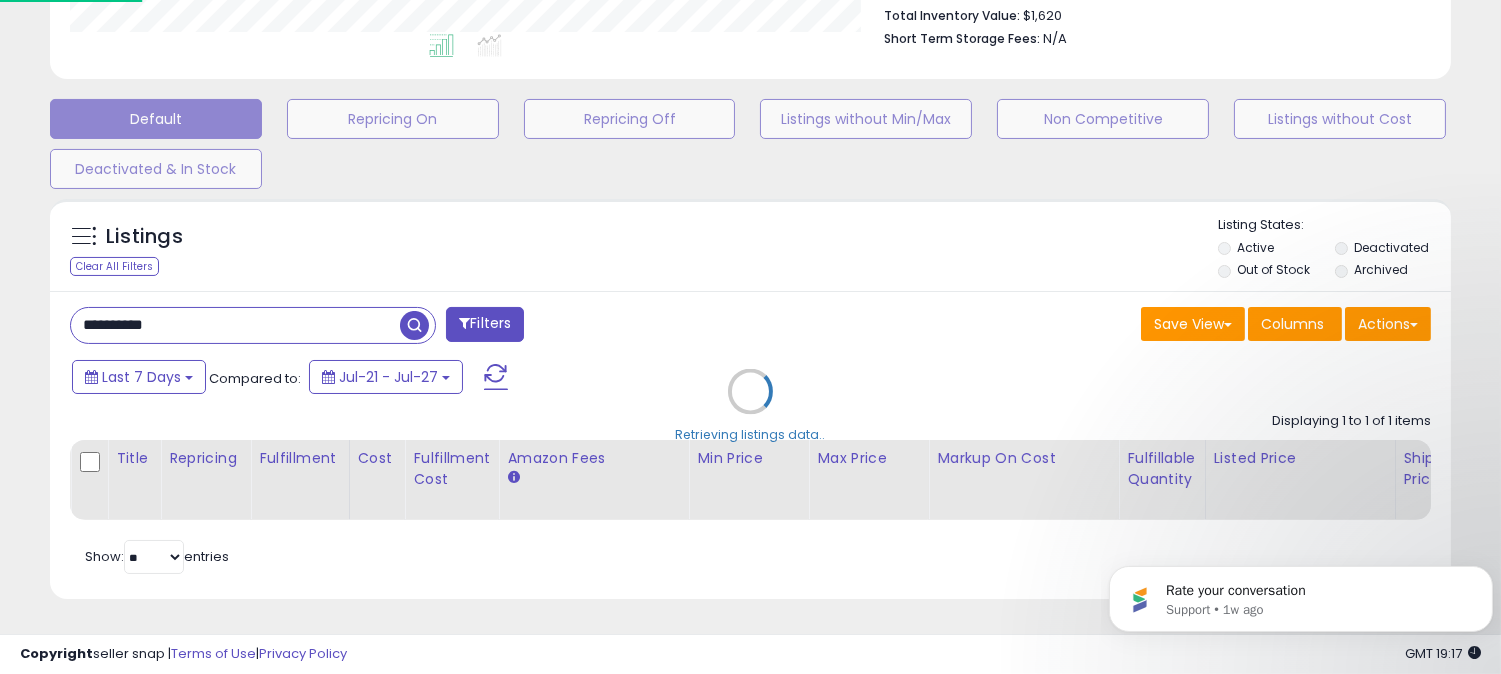 scroll, scrollTop: 999590, scrollLeft: 999178, axis: both 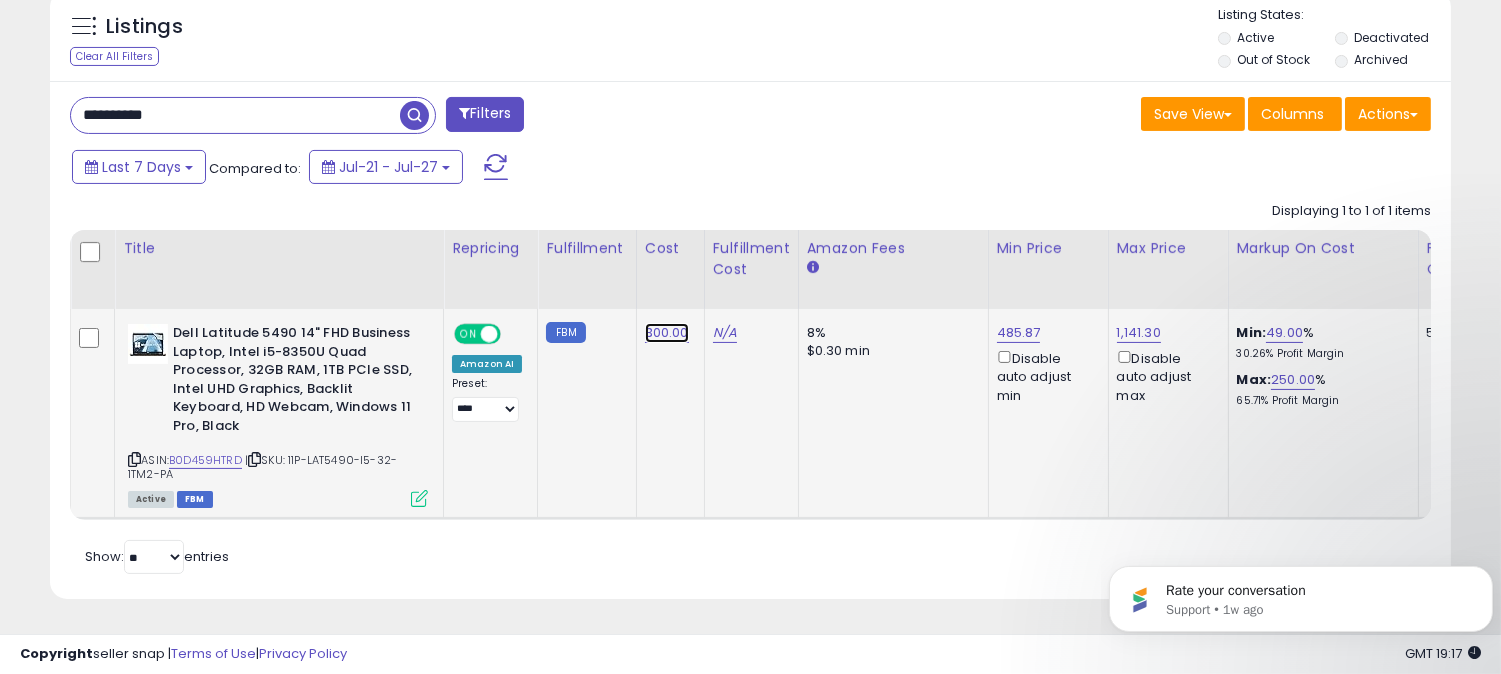 click on "300.00" at bounding box center (667, 333) 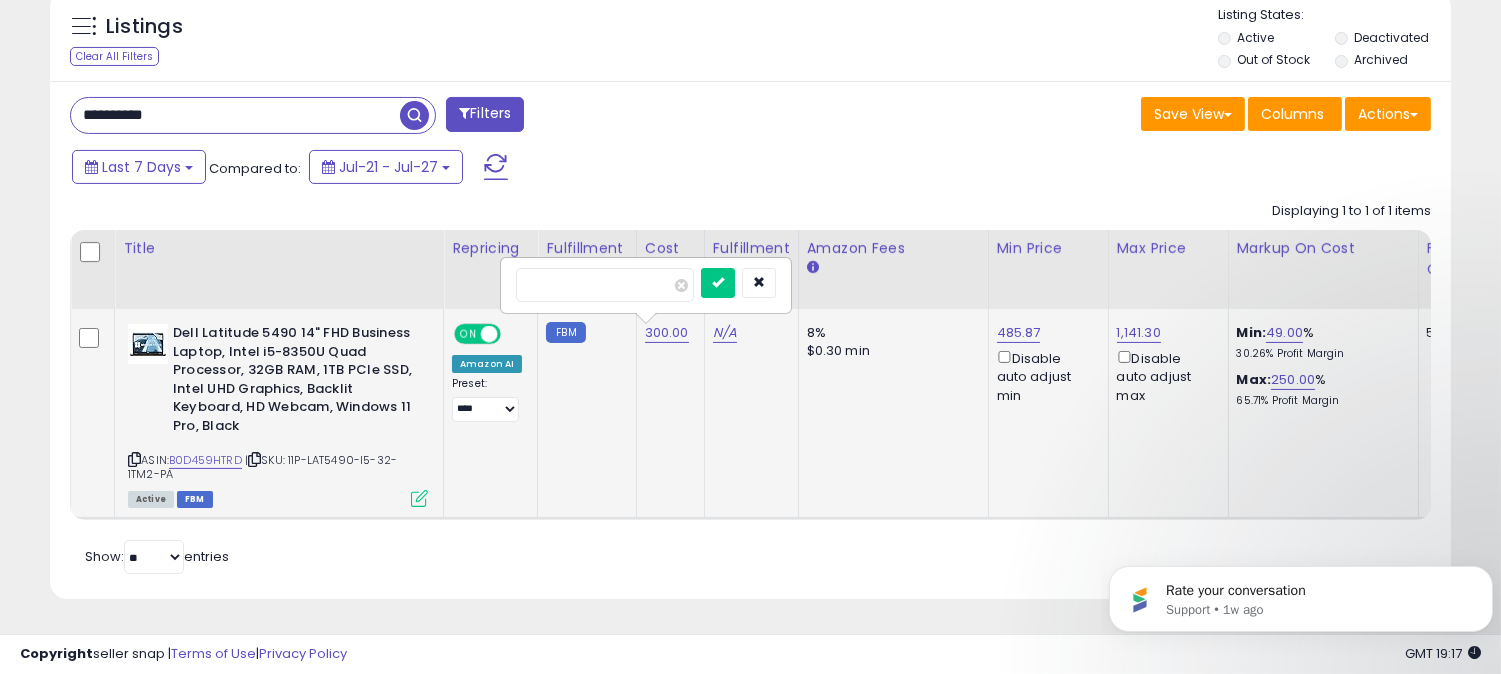 click on "******" at bounding box center (605, 285) 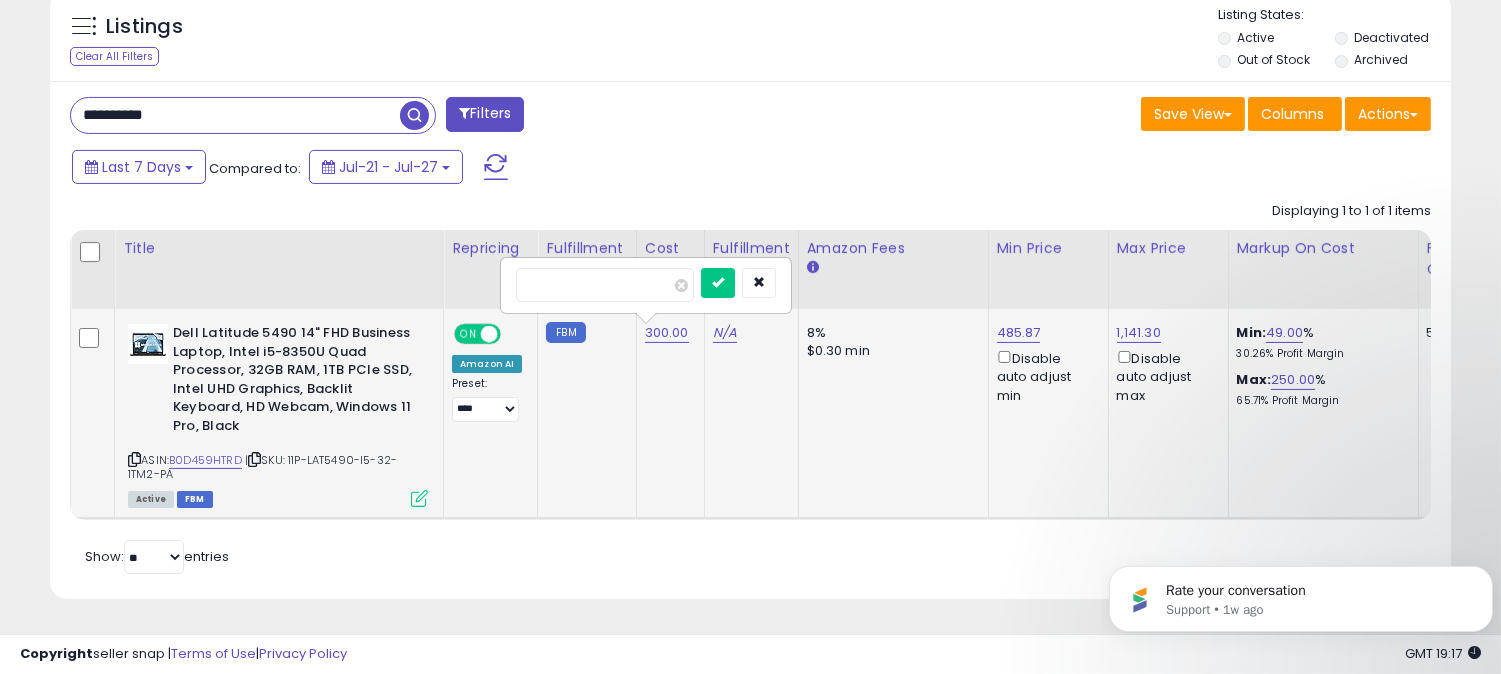 click on "**" at bounding box center (605, 285) 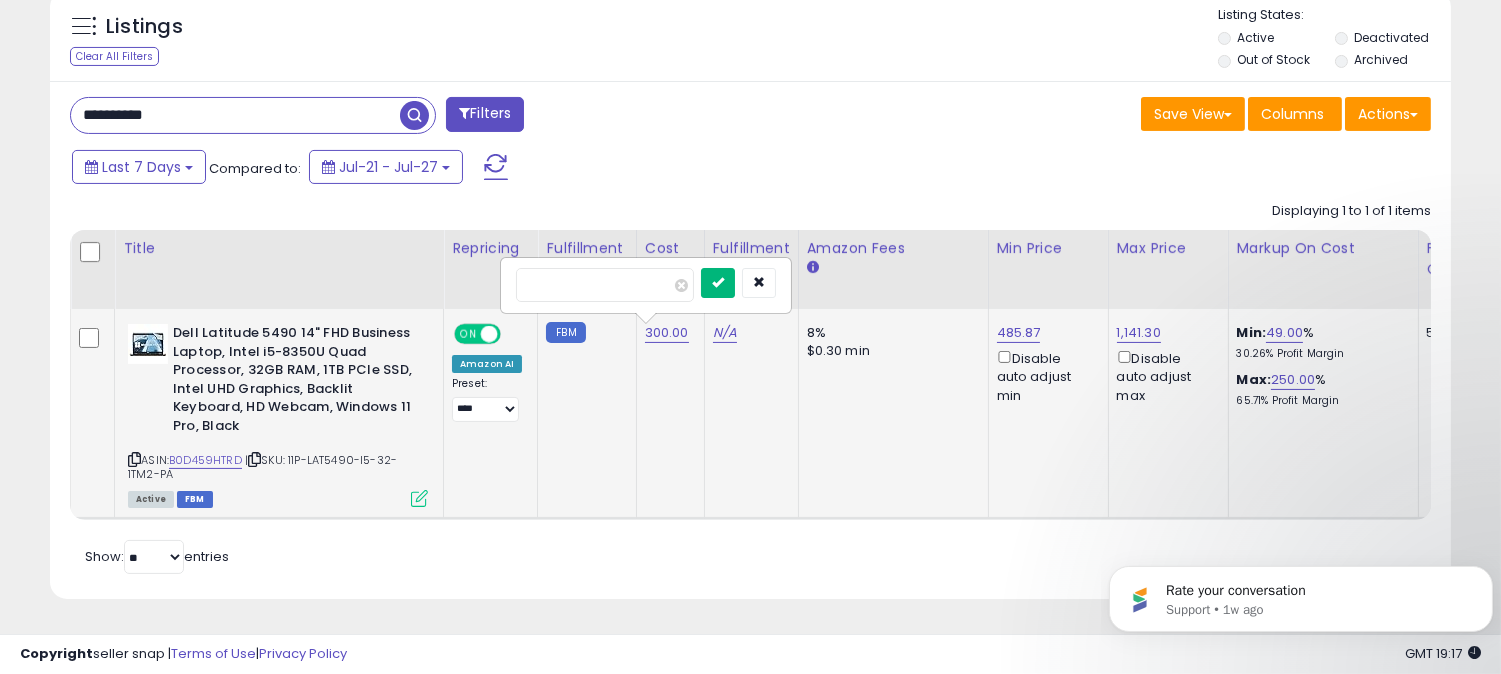 type on "***" 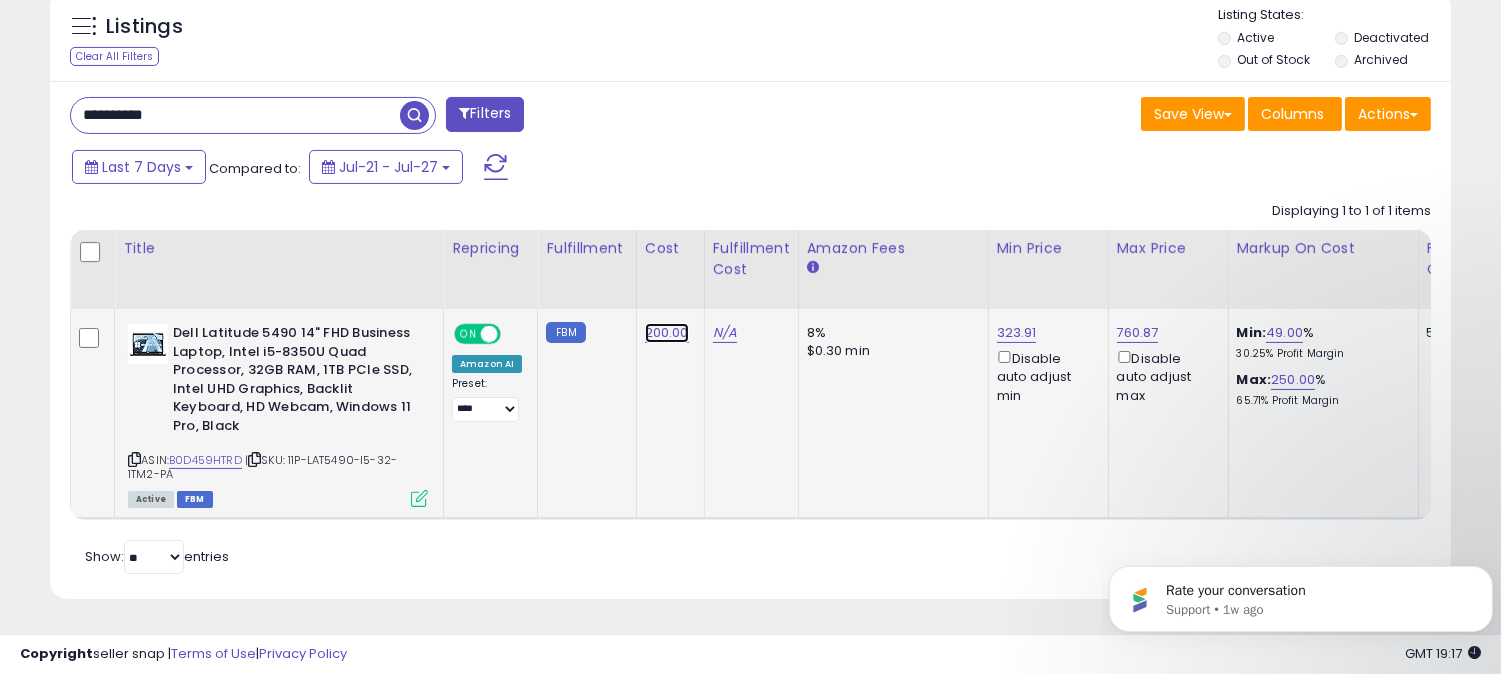 click on "200.00" at bounding box center [667, 333] 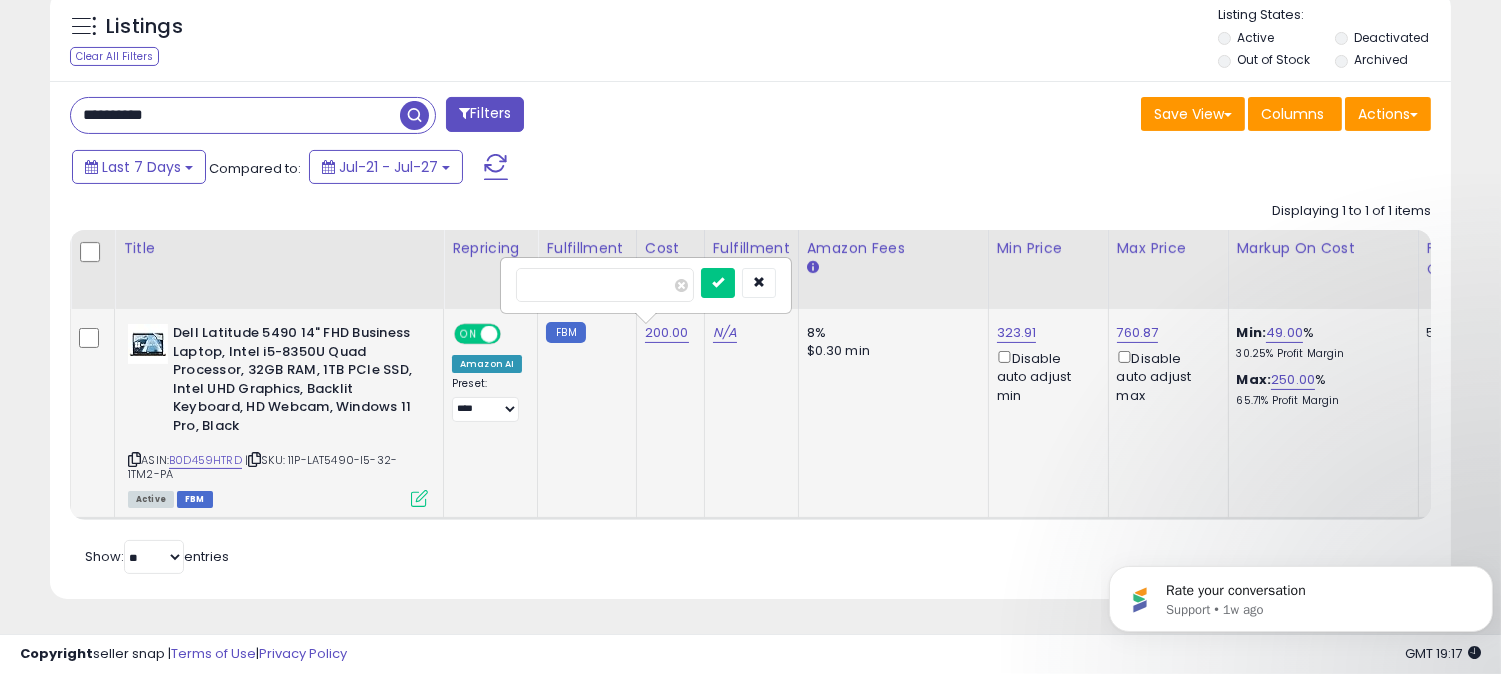 click on "******" at bounding box center [605, 285] 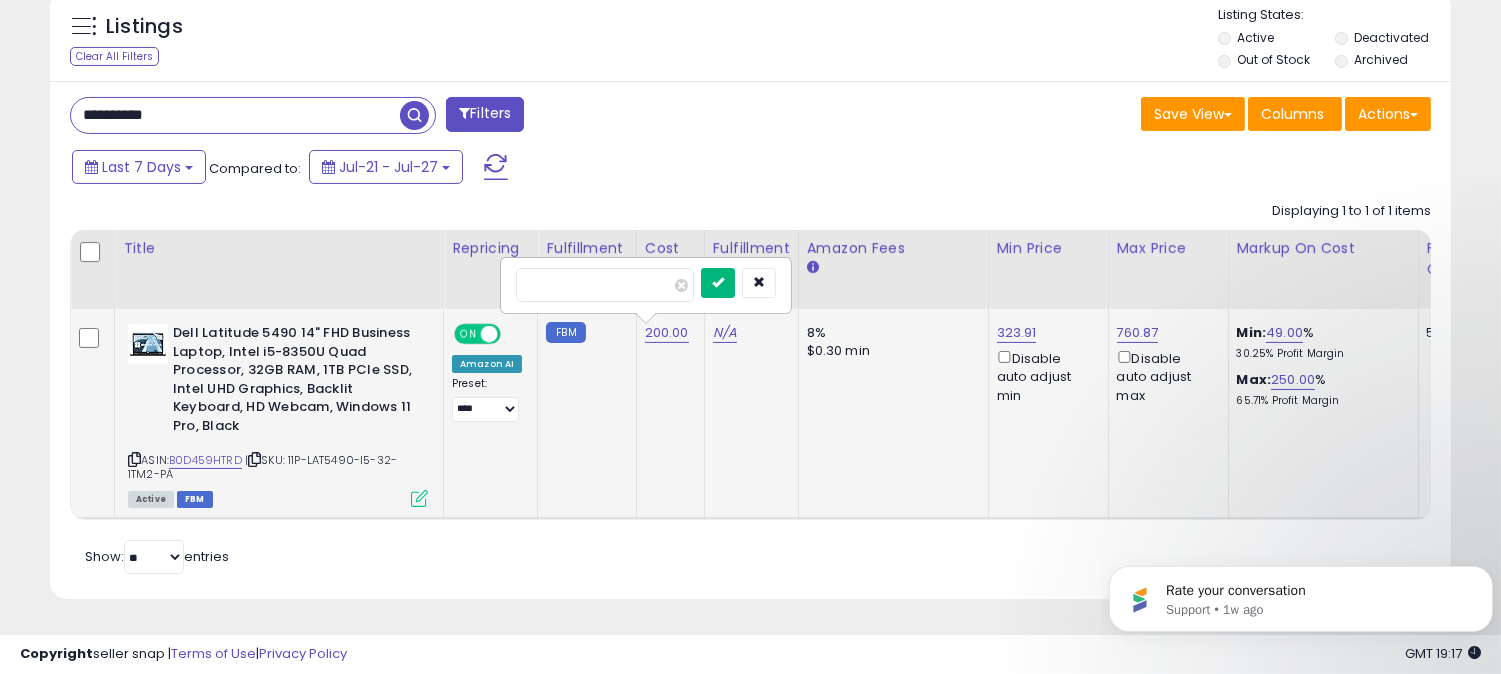click at bounding box center [718, 283] 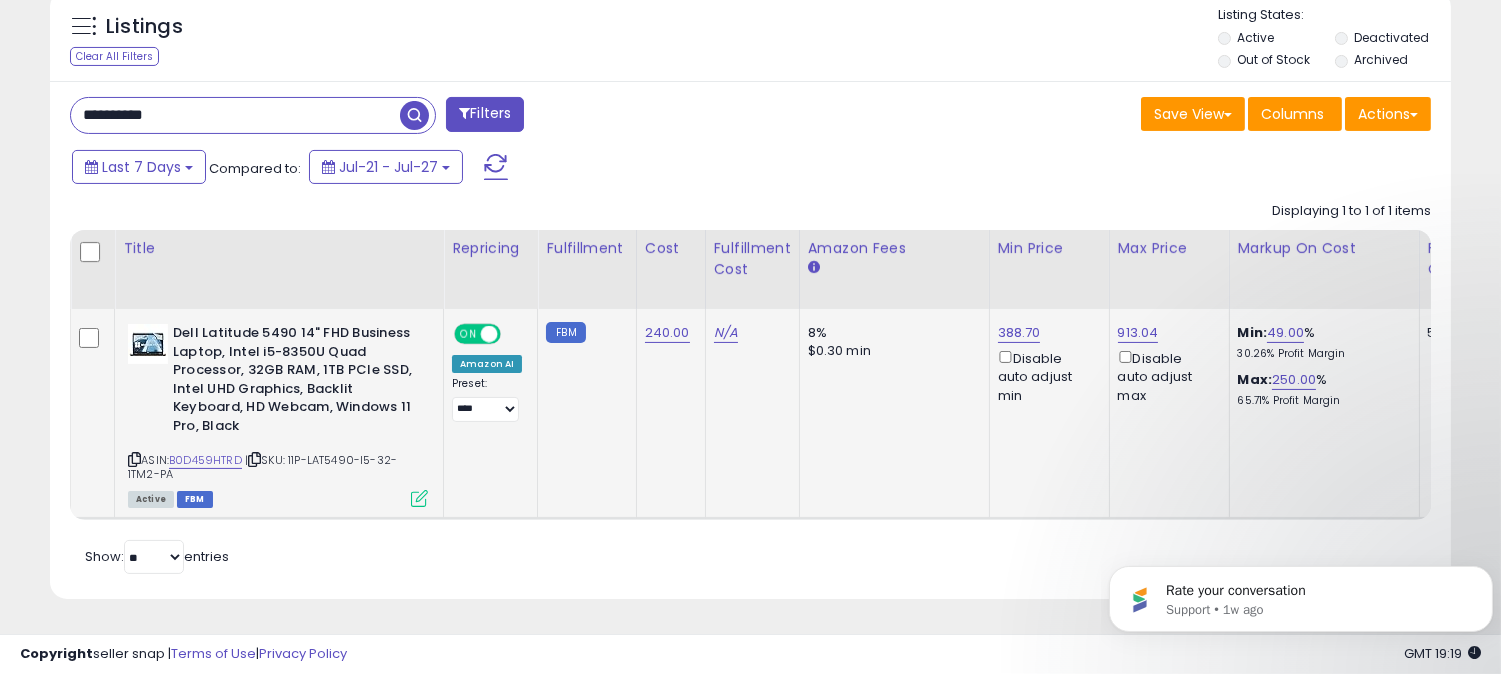 click on "**********" at bounding box center [235, 115] 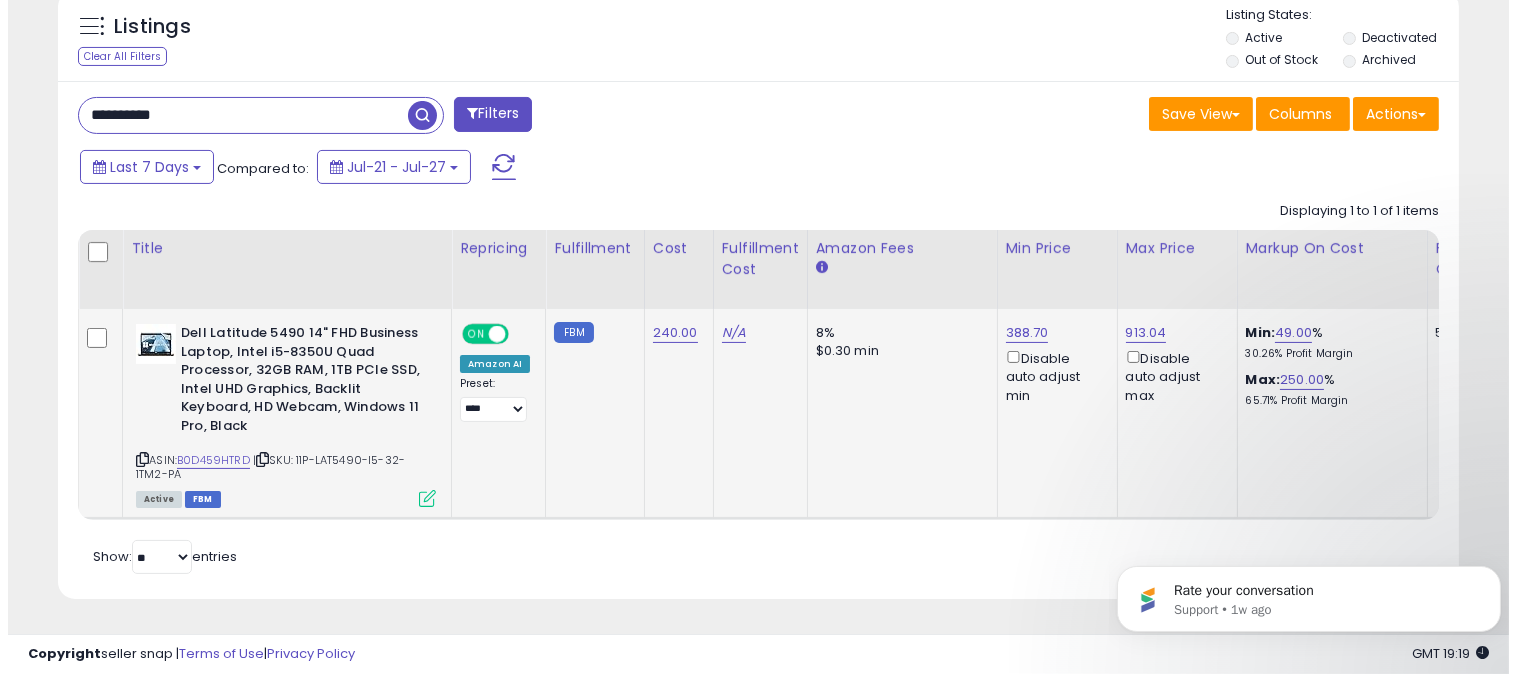 scroll, scrollTop: 548, scrollLeft: 0, axis: vertical 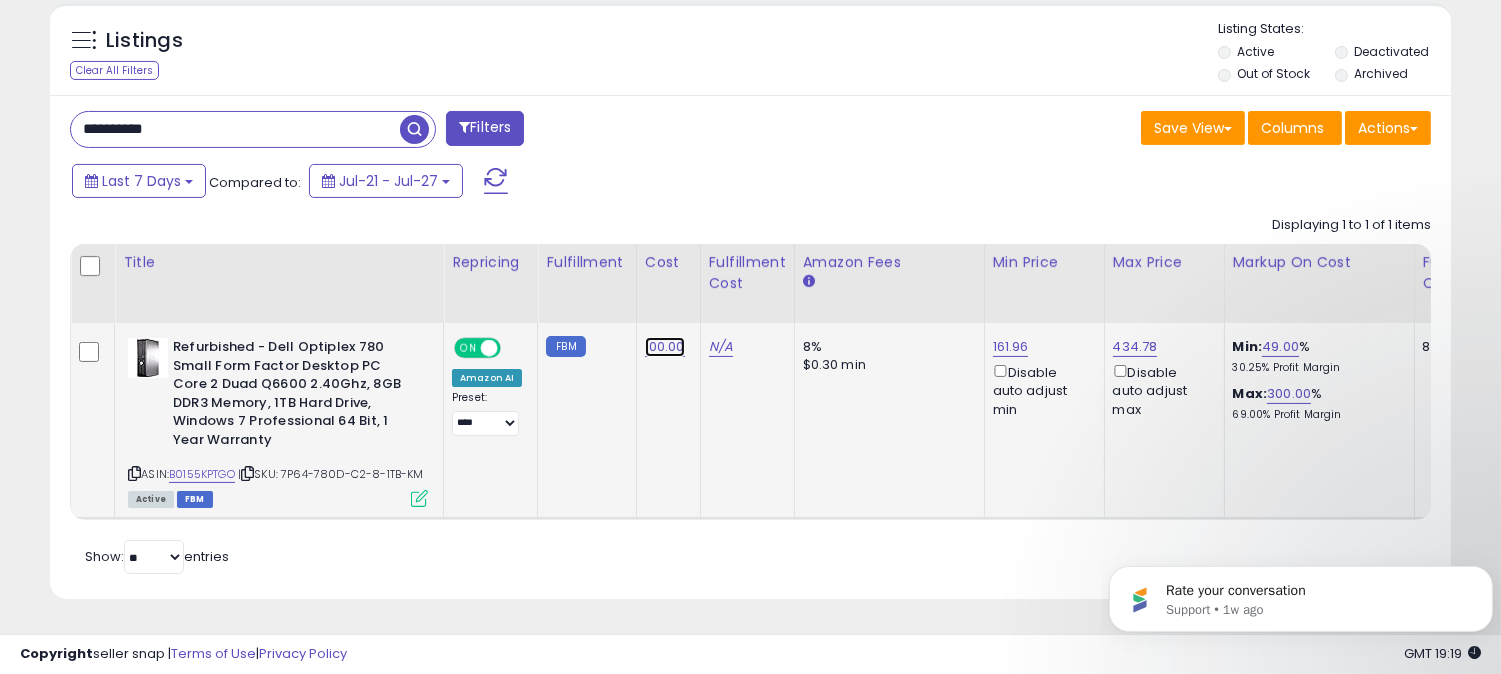 click on "100.00" at bounding box center [665, 347] 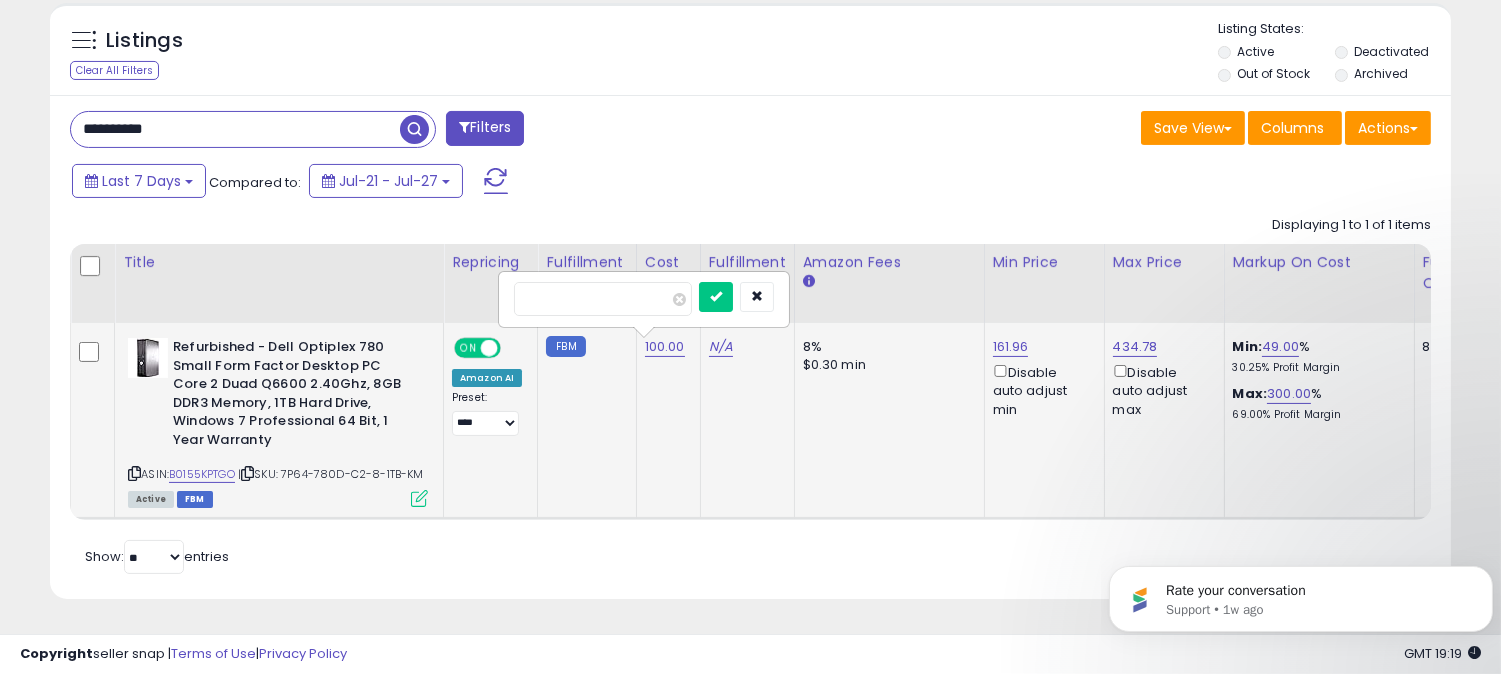 click on "******" at bounding box center (603, 299) 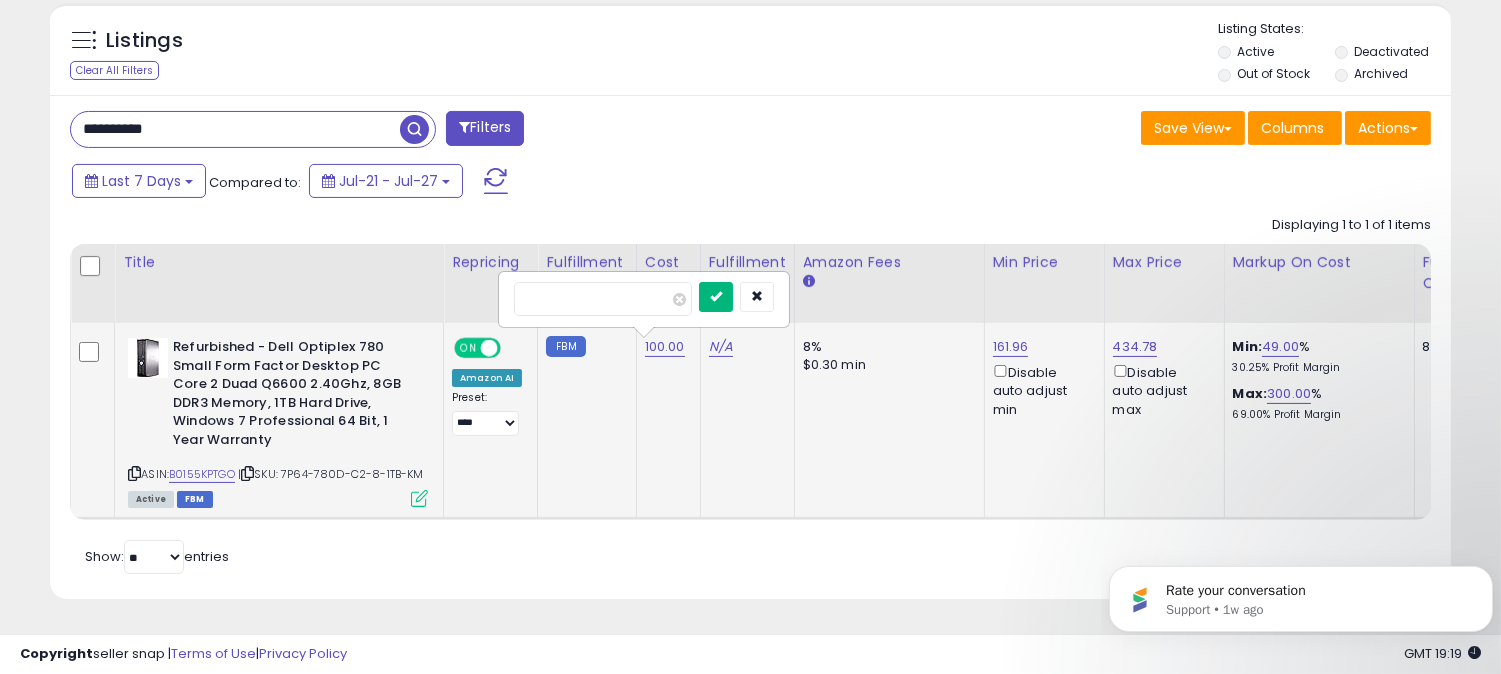 type on "***" 